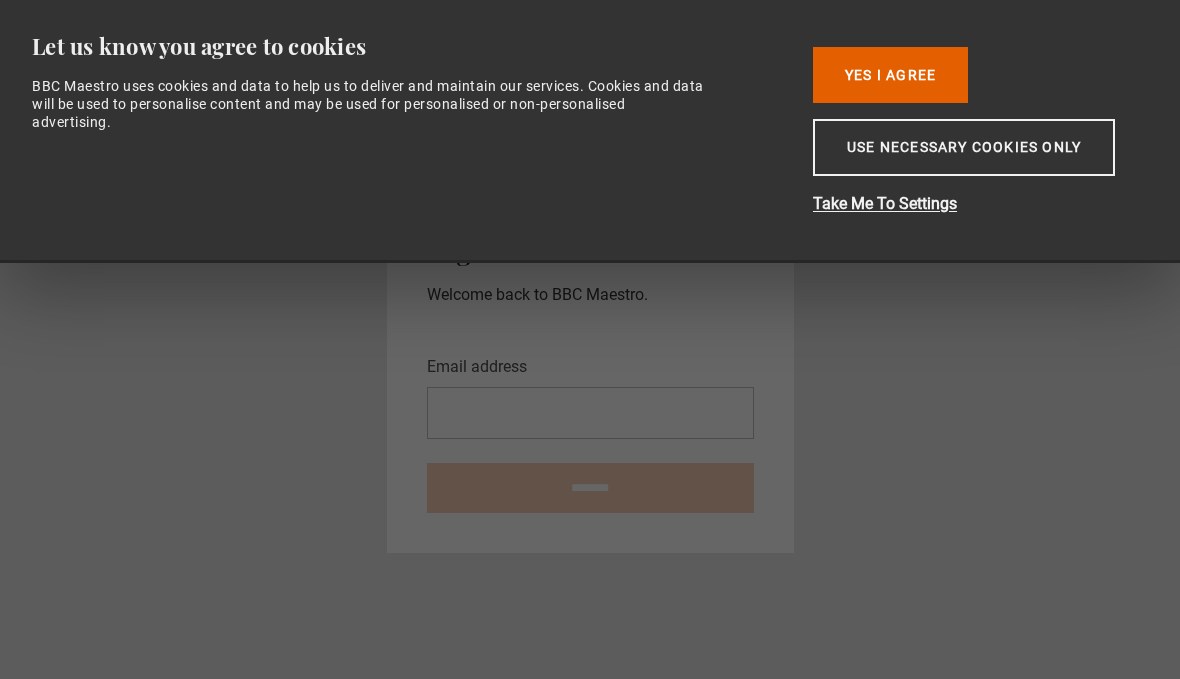 scroll, scrollTop: 275, scrollLeft: 0, axis: vertical 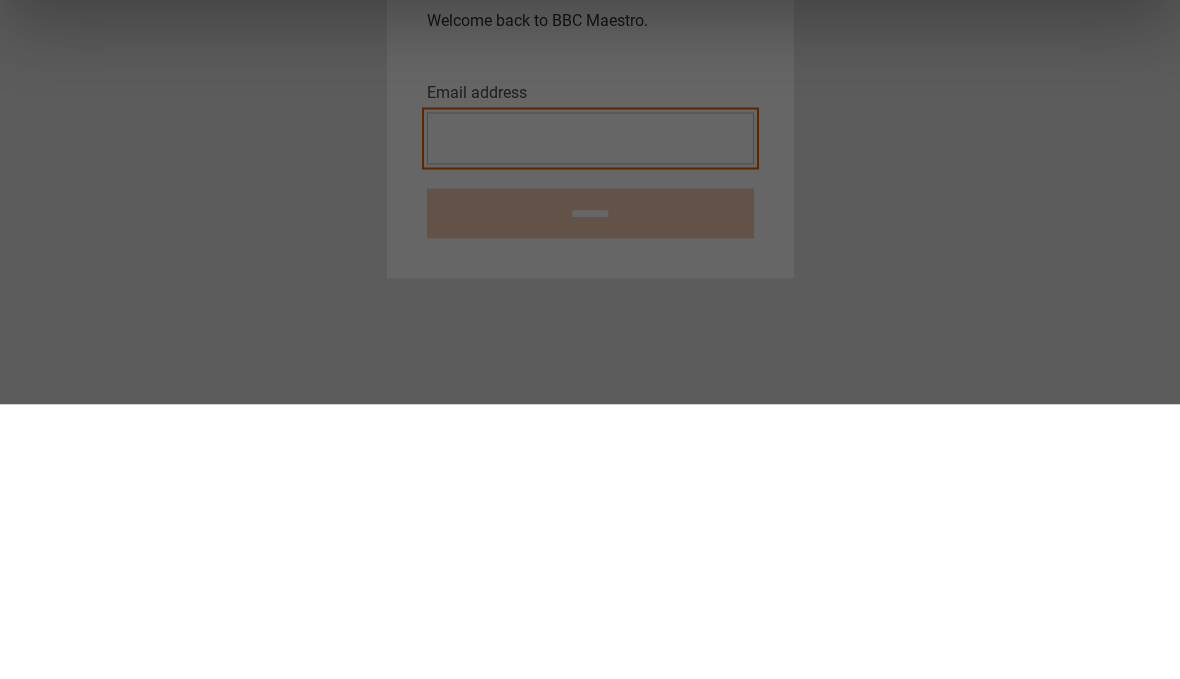 type on "**********" 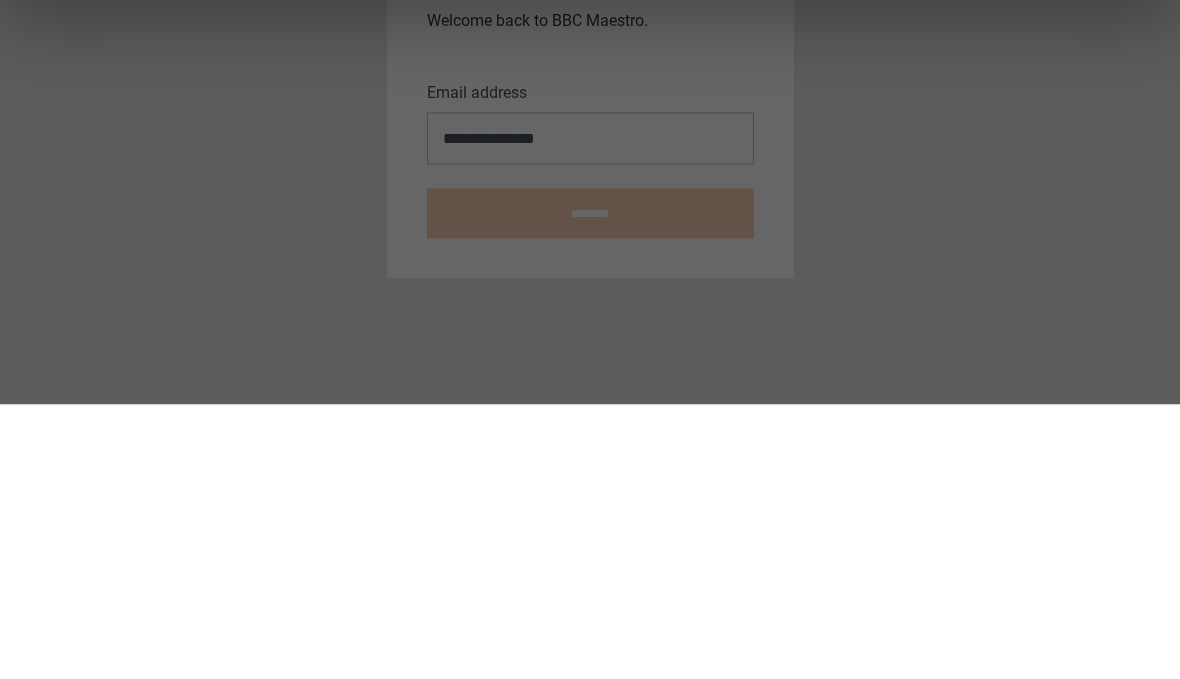 click on "********" at bounding box center (590, 488) 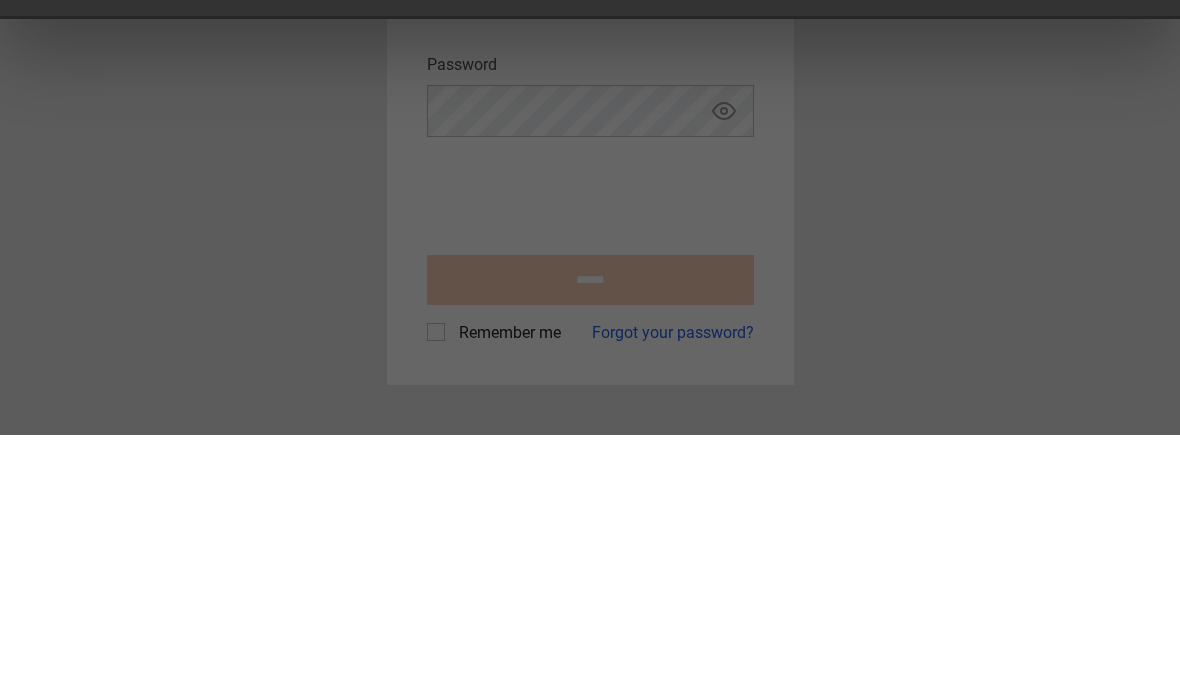 scroll, scrollTop: 92, scrollLeft: 0, axis: vertical 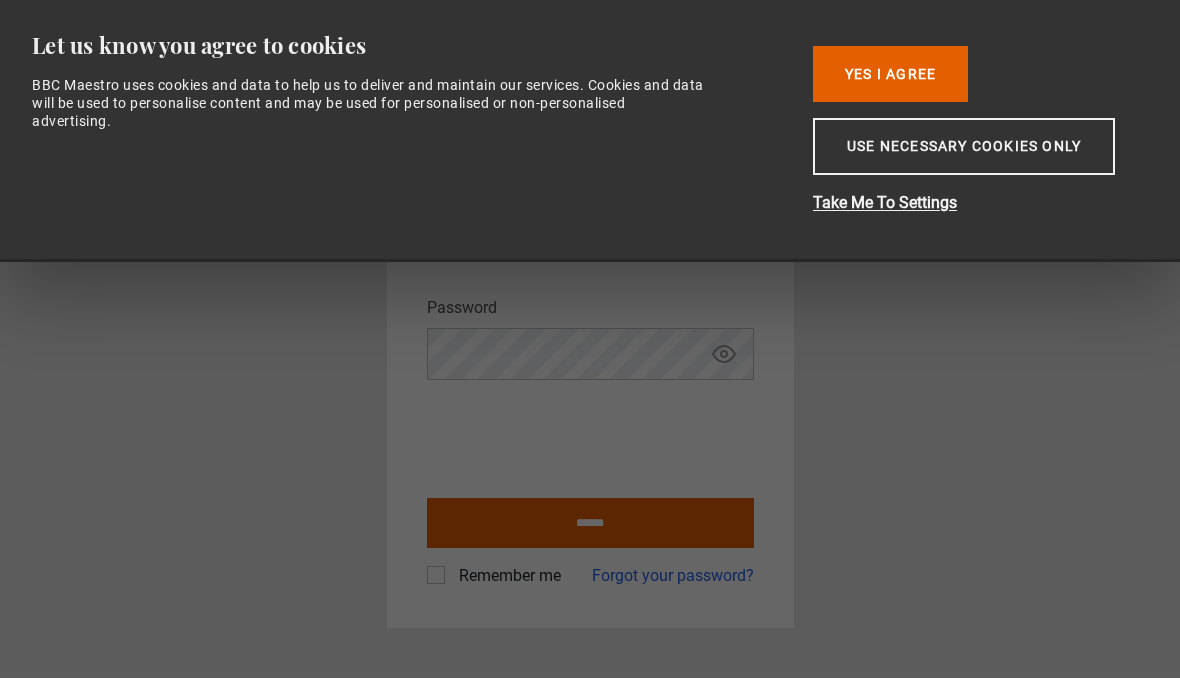 click on "******" at bounding box center [590, 524] 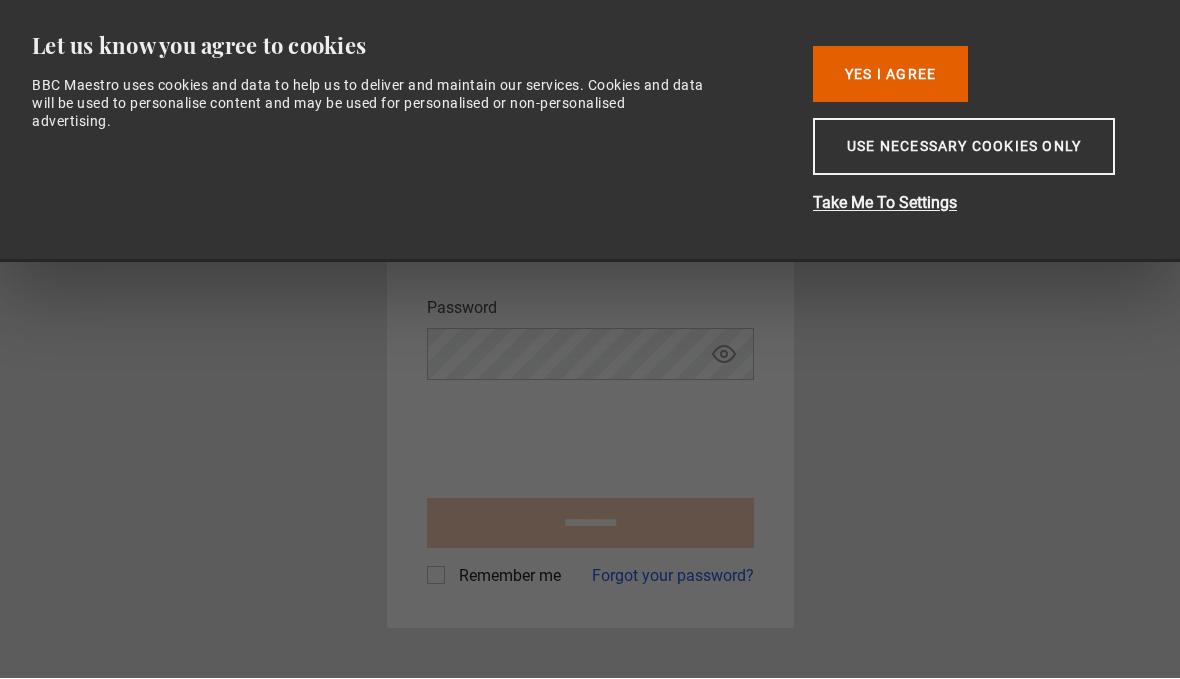 click on "Use necessary cookies only" at bounding box center (964, 147) 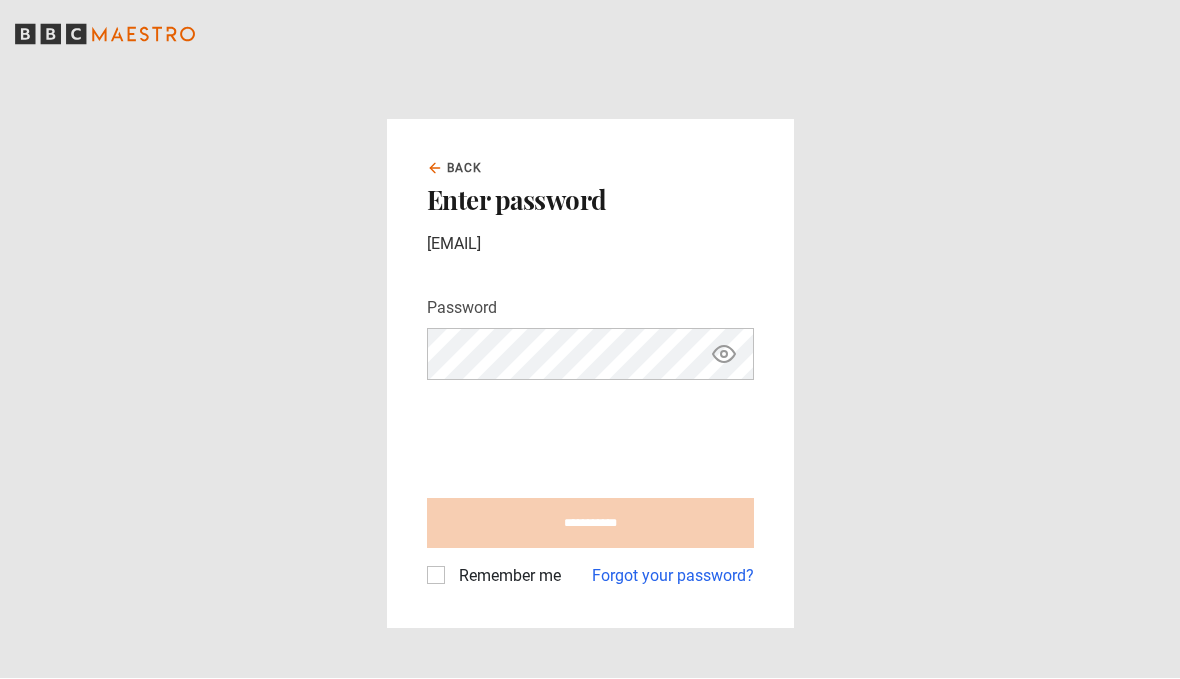 click on "**********" at bounding box center [590, 374] 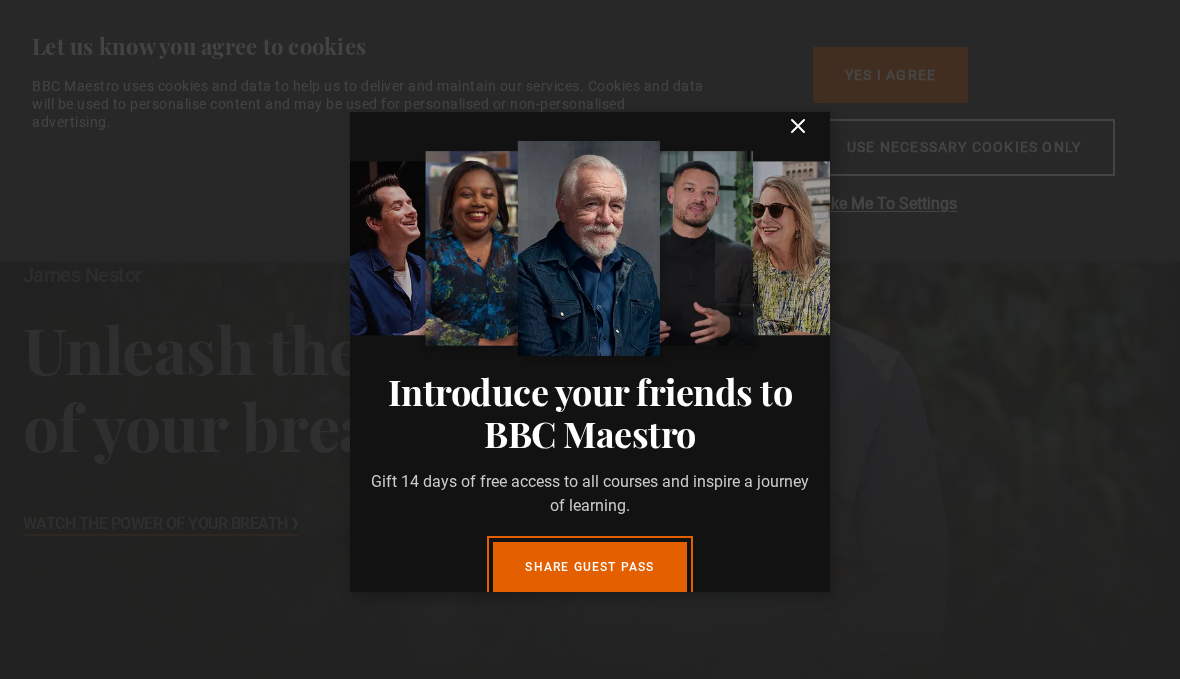 scroll, scrollTop: 1, scrollLeft: 0, axis: vertical 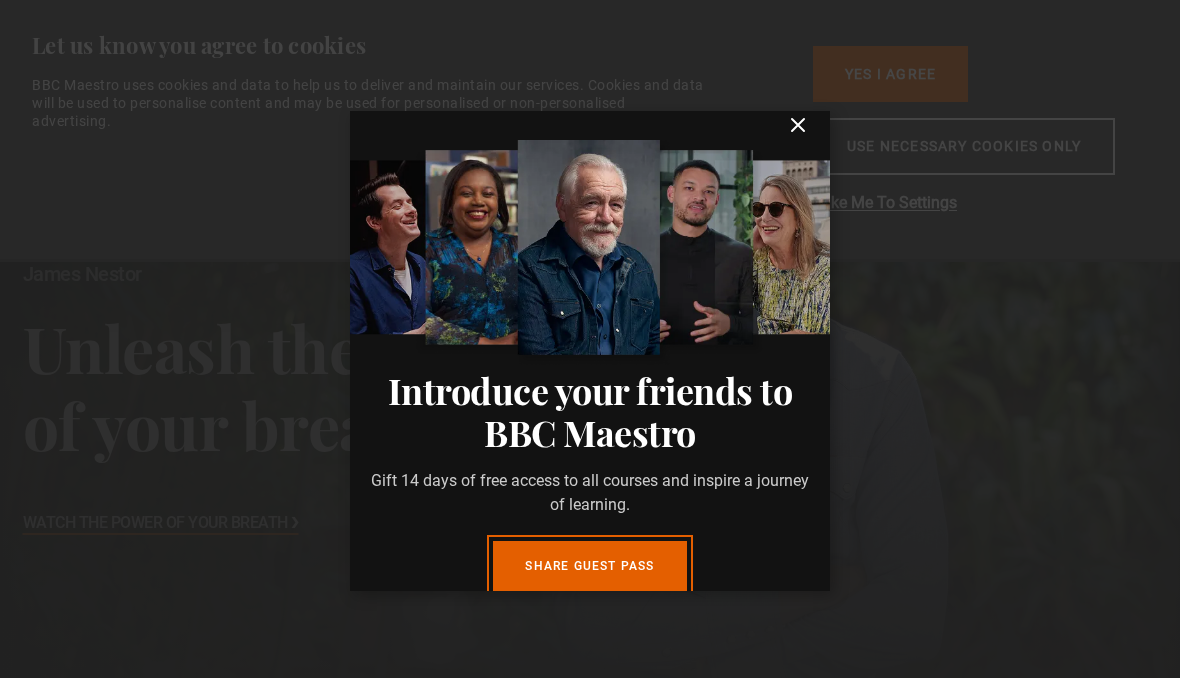 click 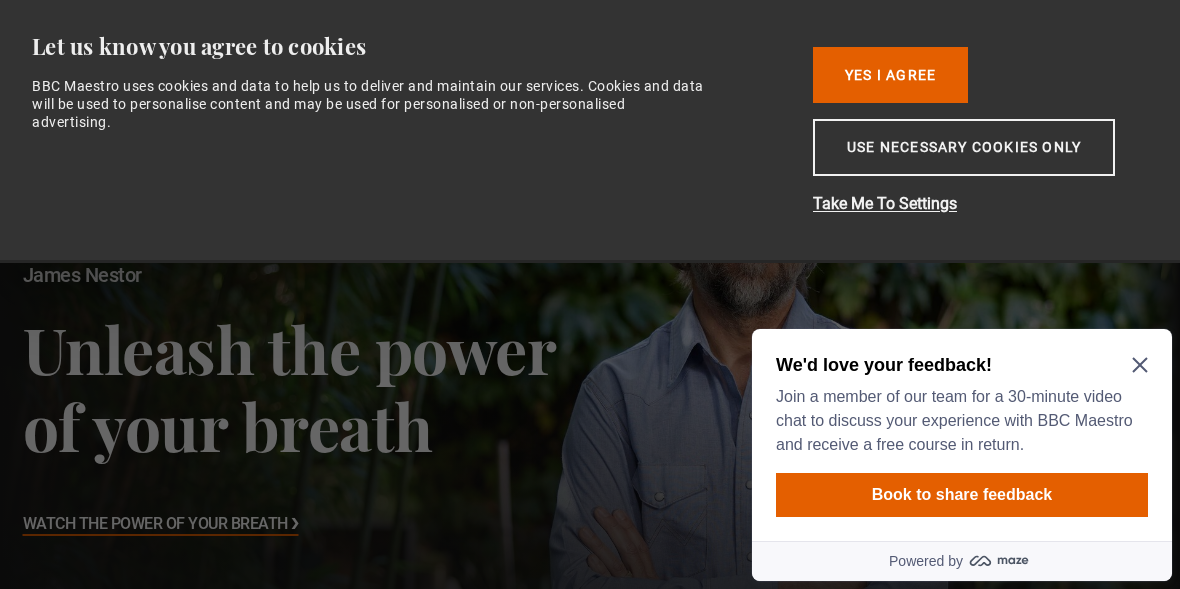 scroll, scrollTop: 0, scrollLeft: 0, axis: both 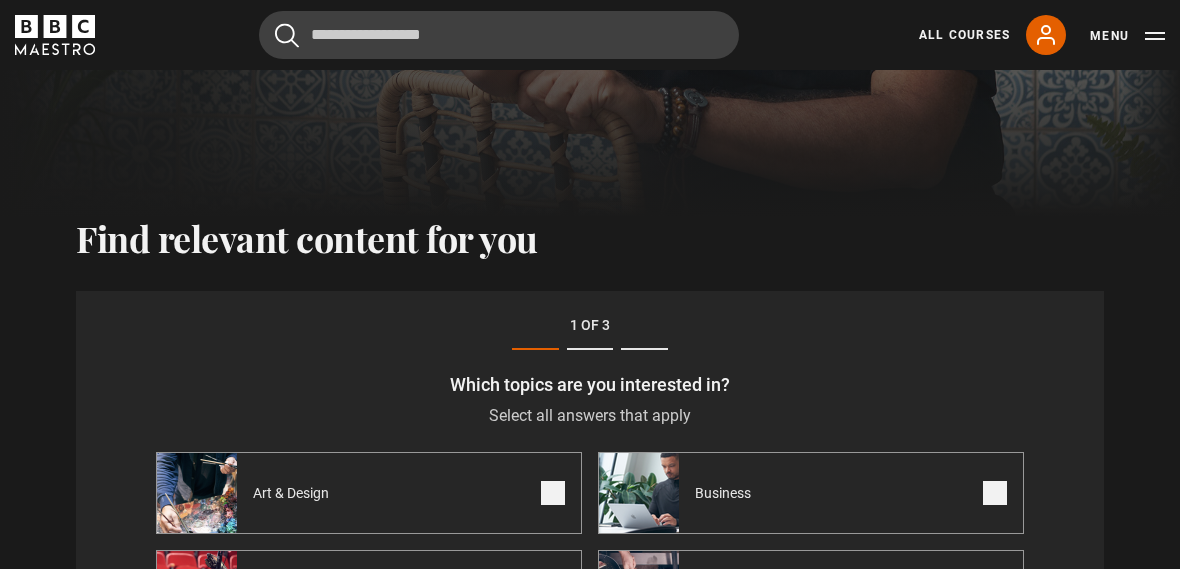 click on "Art & Design" at bounding box center (369, 493) 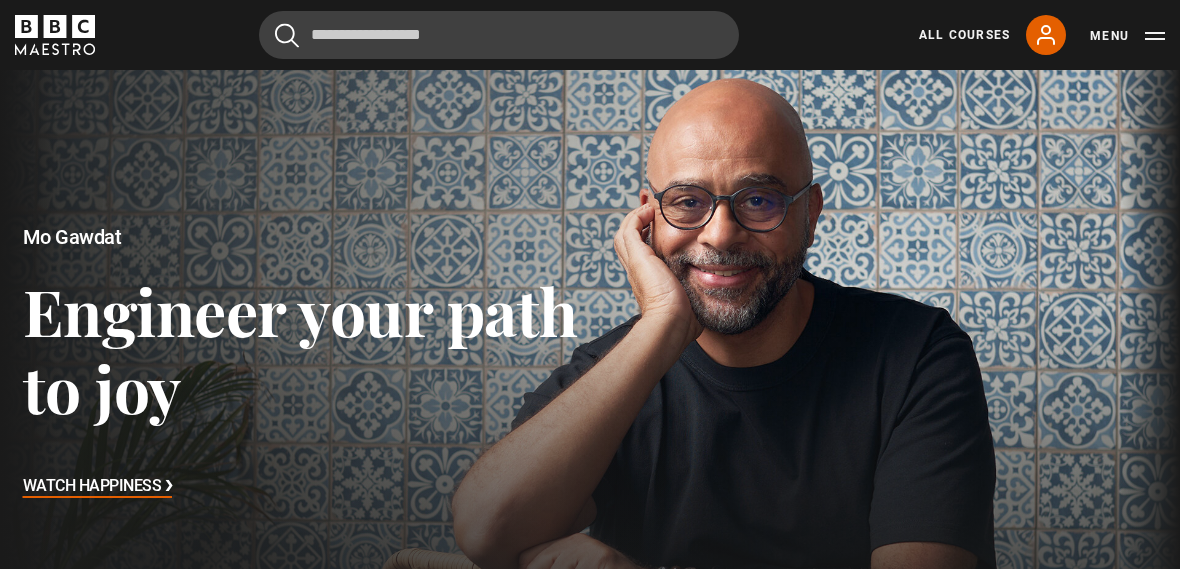 scroll, scrollTop: 0, scrollLeft: 0, axis: both 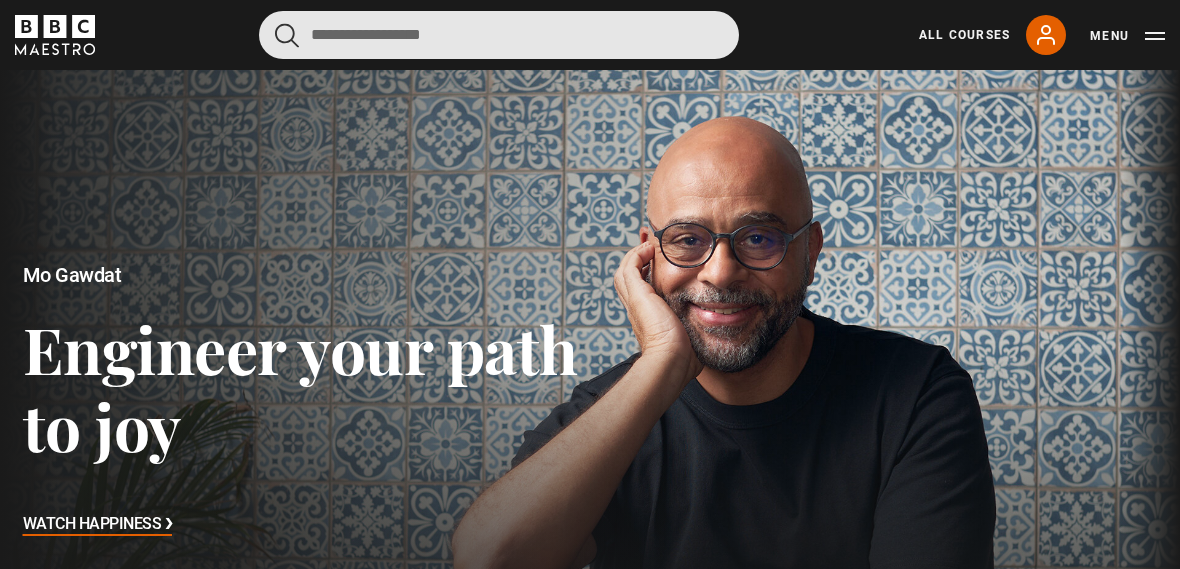 click at bounding box center (499, 35) 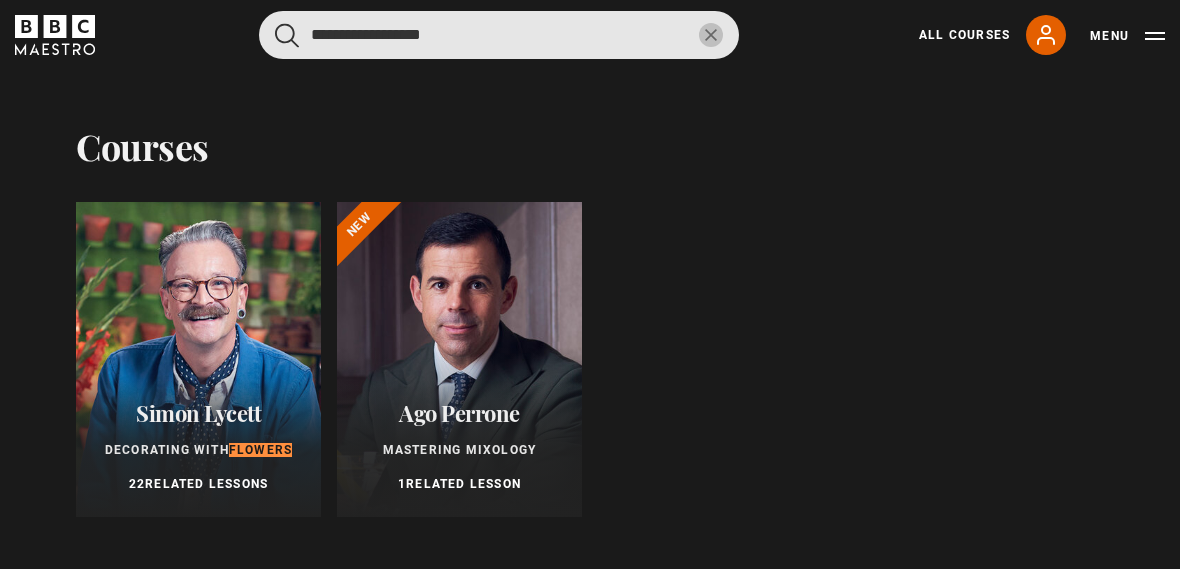 type on "**********" 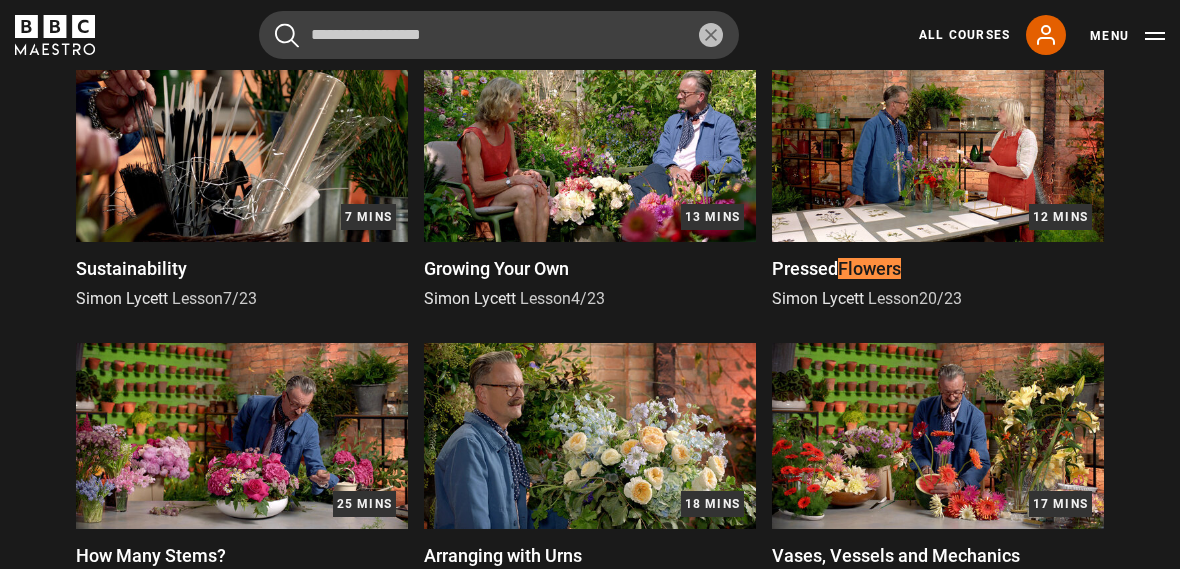 scroll, scrollTop: 881, scrollLeft: 0, axis: vertical 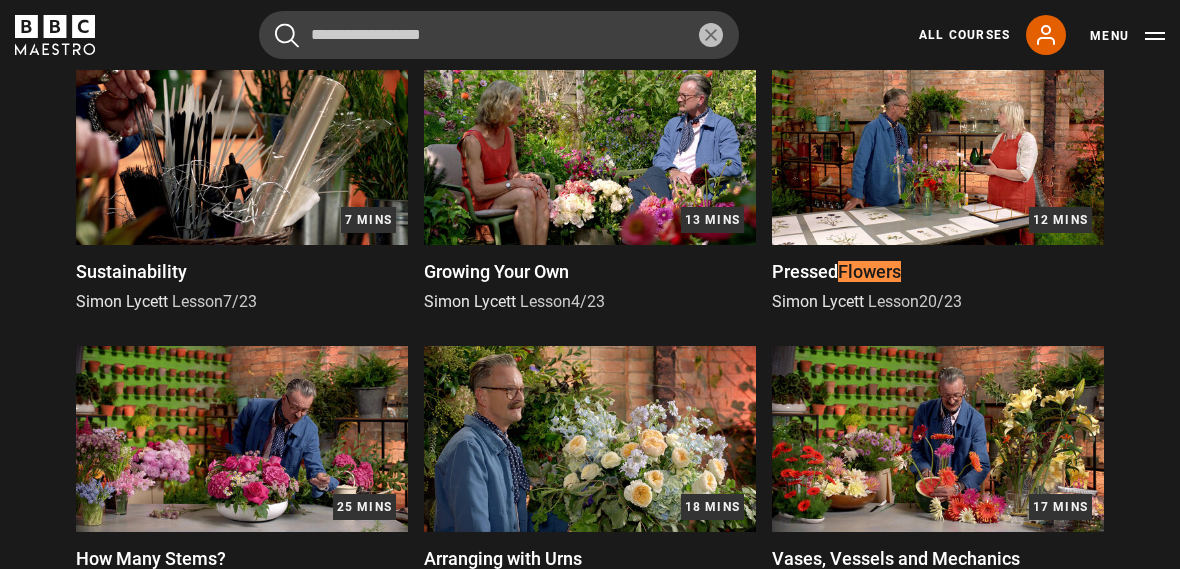 click at bounding box center [938, 151] 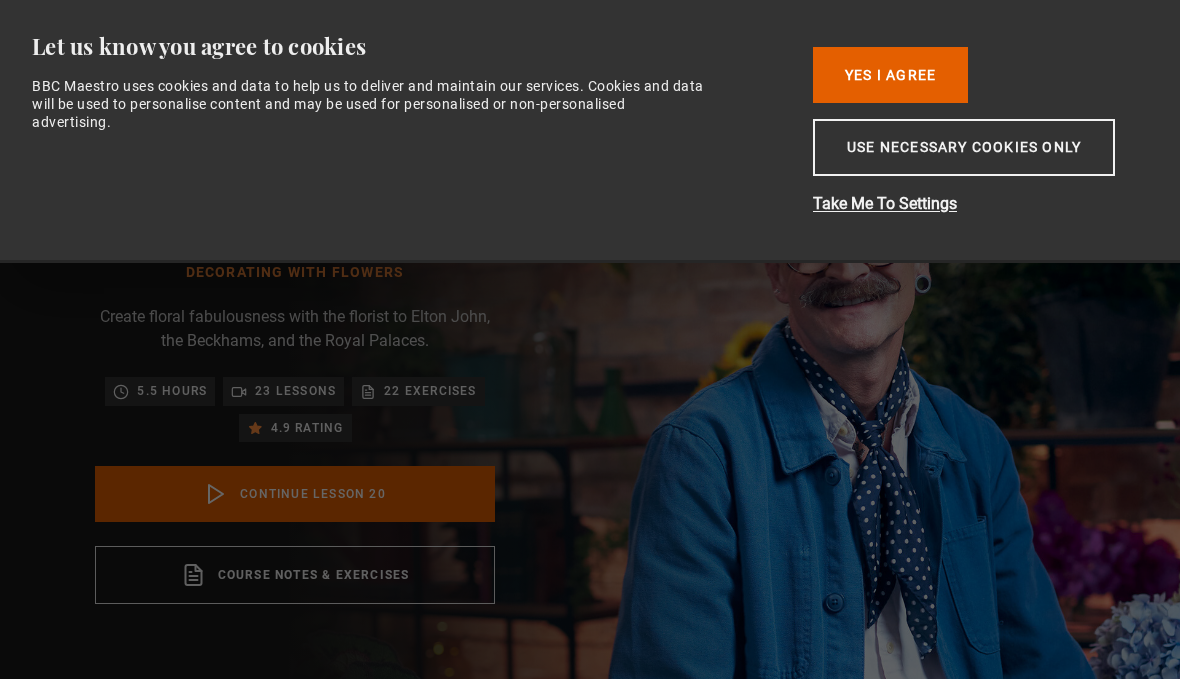 scroll, scrollTop: 1, scrollLeft: 0, axis: vertical 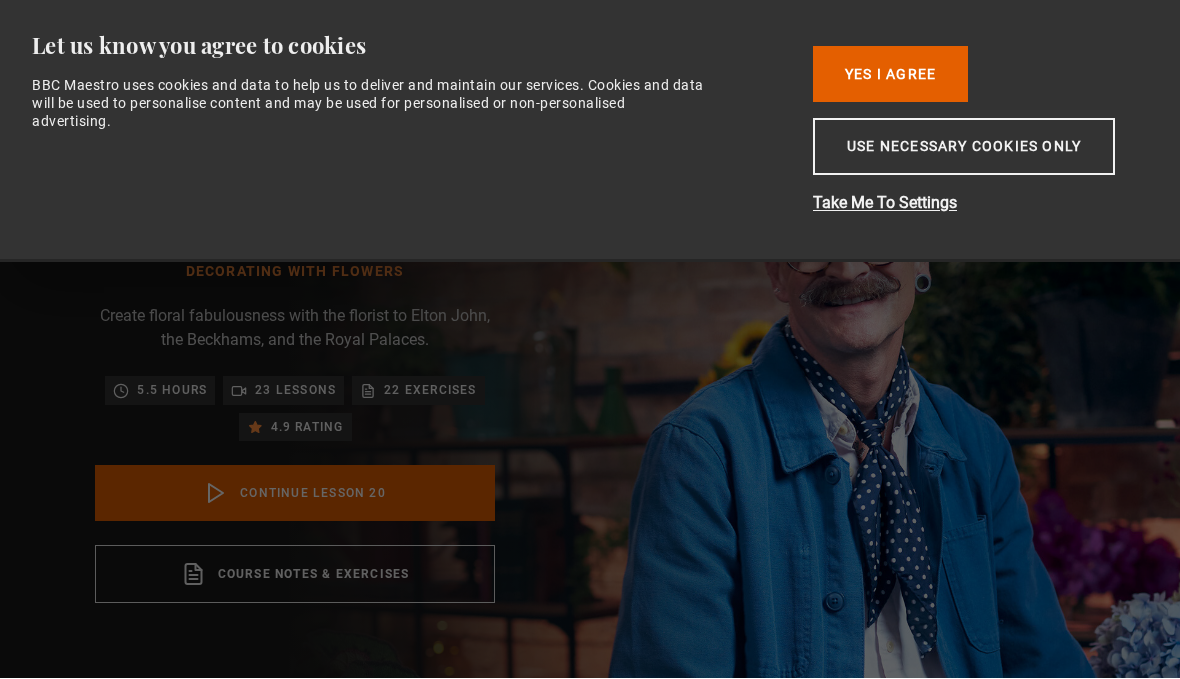 click on "Use necessary cookies only" at bounding box center (964, 147) 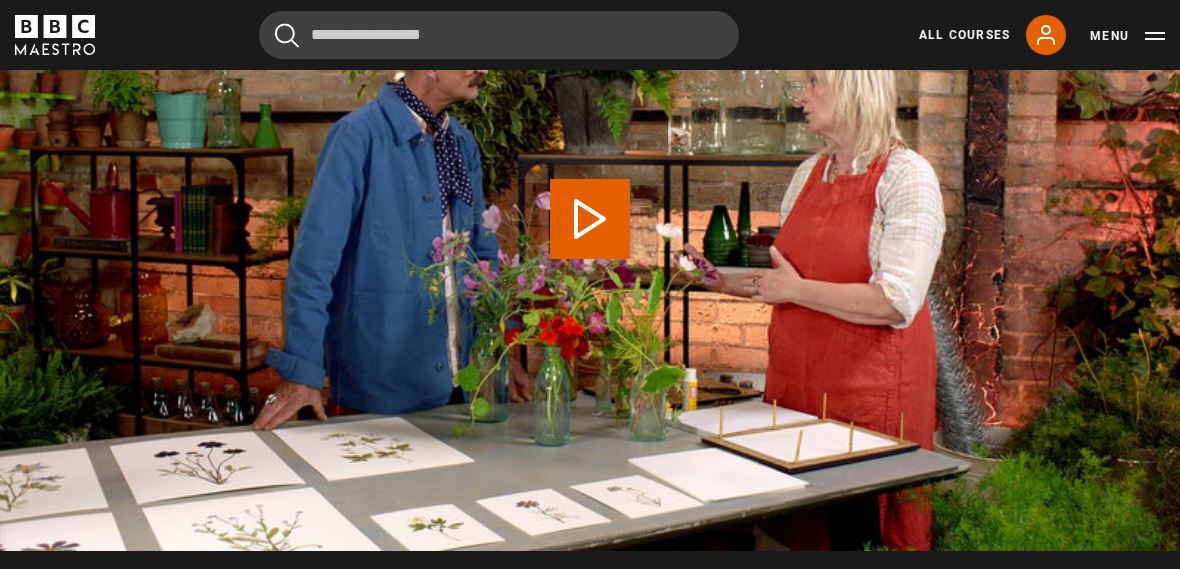 scroll, scrollTop: 1002, scrollLeft: 0, axis: vertical 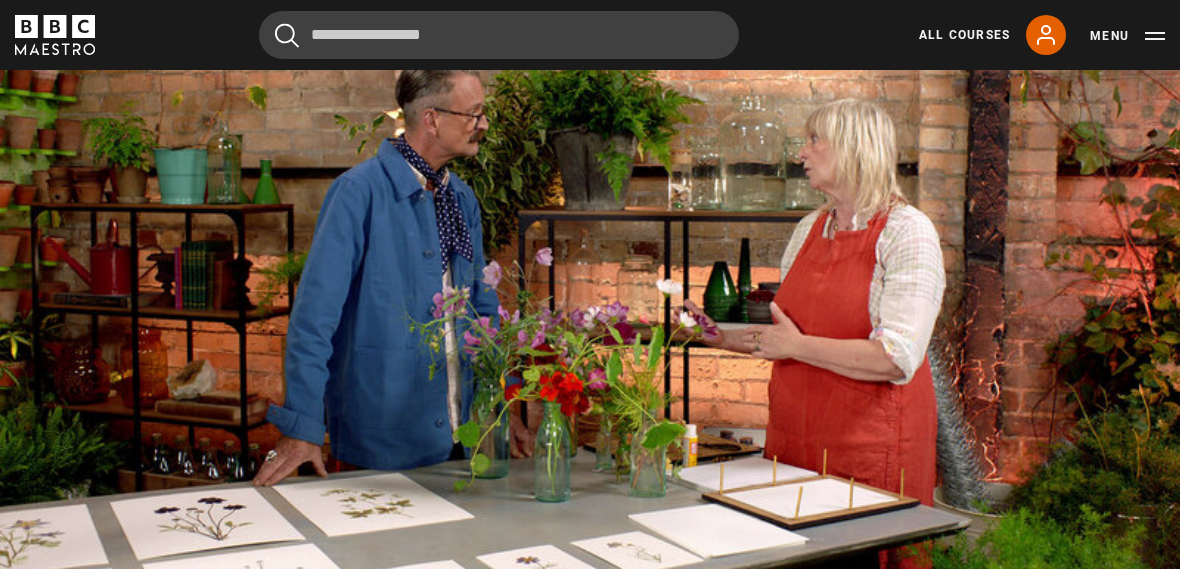 click on "Video Player is loading. Play Lesson Pressed Flowers  10s Skip Back 10 seconds Pause 10s Skip Forward 10 seconds Loaded :  4.85% Pause Mute Current Time  0:03 - Duration  12:01
Simon Lycett
Lesson 20
Pressed Flowers
1x Playback Rate 2x 1.5x 1x , selected 0.5x Captions captions off , selected English  Captions This is a modal window.
Lesson Completed
Up next
All the Colours
Cancel
Do you want to save this lesson?
Save lesson
Rewatch" at bounding box center (590, 275) 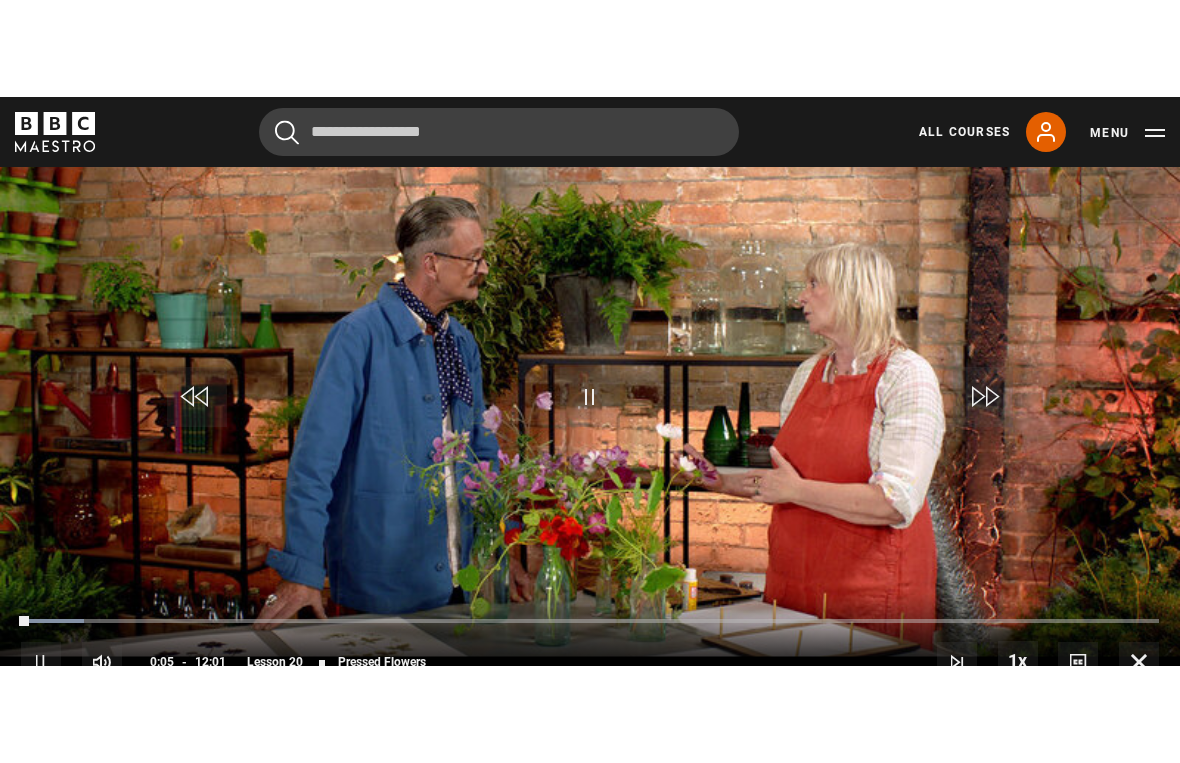 scroll, scrollTop: 24, scrollLeft: 0, axis: vertical 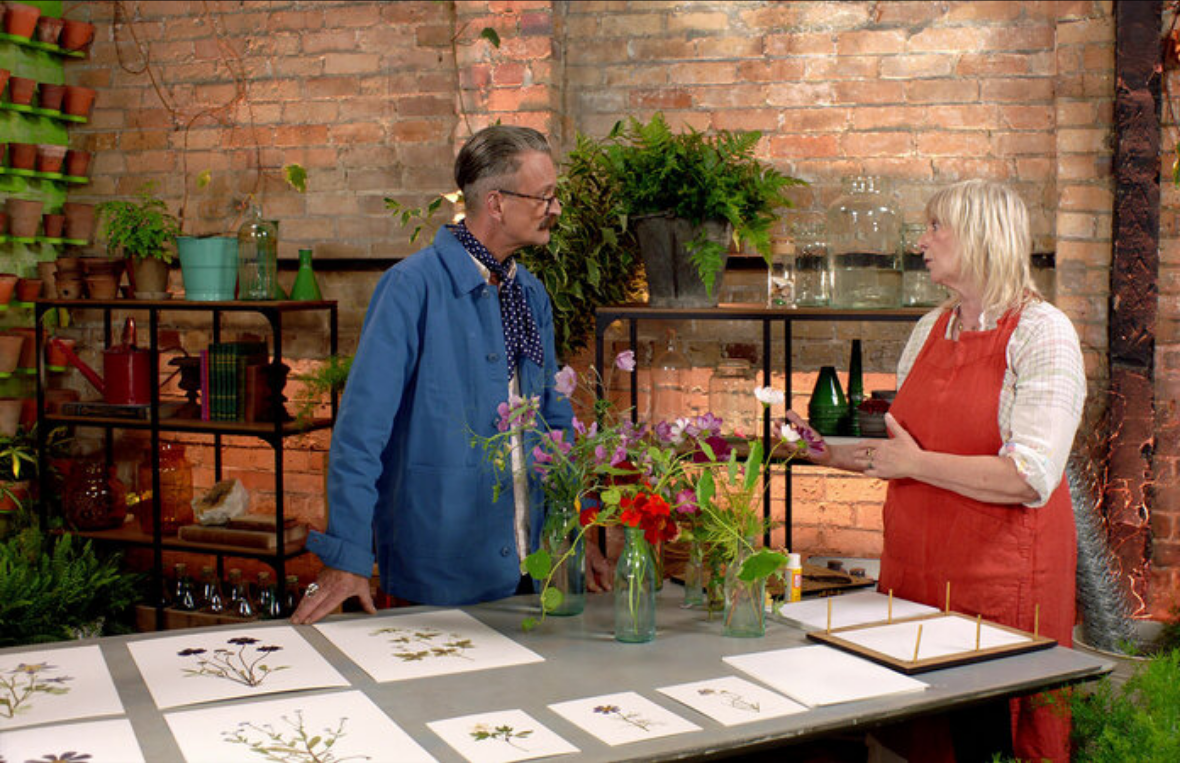 click on "10s Skip Back 10 seconds" at bounding box center [197, 397] 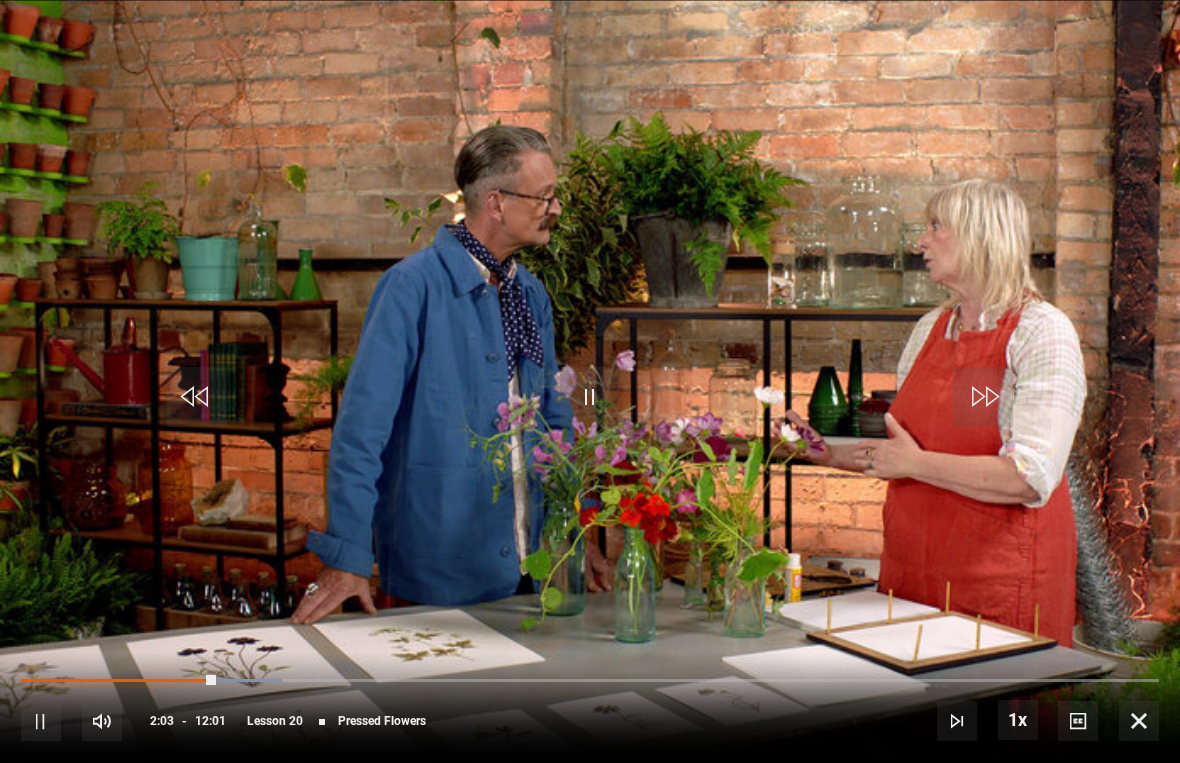 click on "Video Player is loading. Play Lesson Pressed Flowers  10s Skip Back 10 seconds Pause 10s Skip Forward 10 seconds Loaded :  22.92% Pause Mute Current Time  2:03 - Duration  12:01
Simon Lycett
Lesson 20
Pressed Flowers
1x Playback Rate 2x 1.5x 1x , selected 0.5x Captions captions off , selected English  Captions This is a modal window.
Lesson Completed
Up next
All the Colours
Cancel
Do you want to save this lesson?
Save lesson
Rewatch" at bounding box center [590, 381] 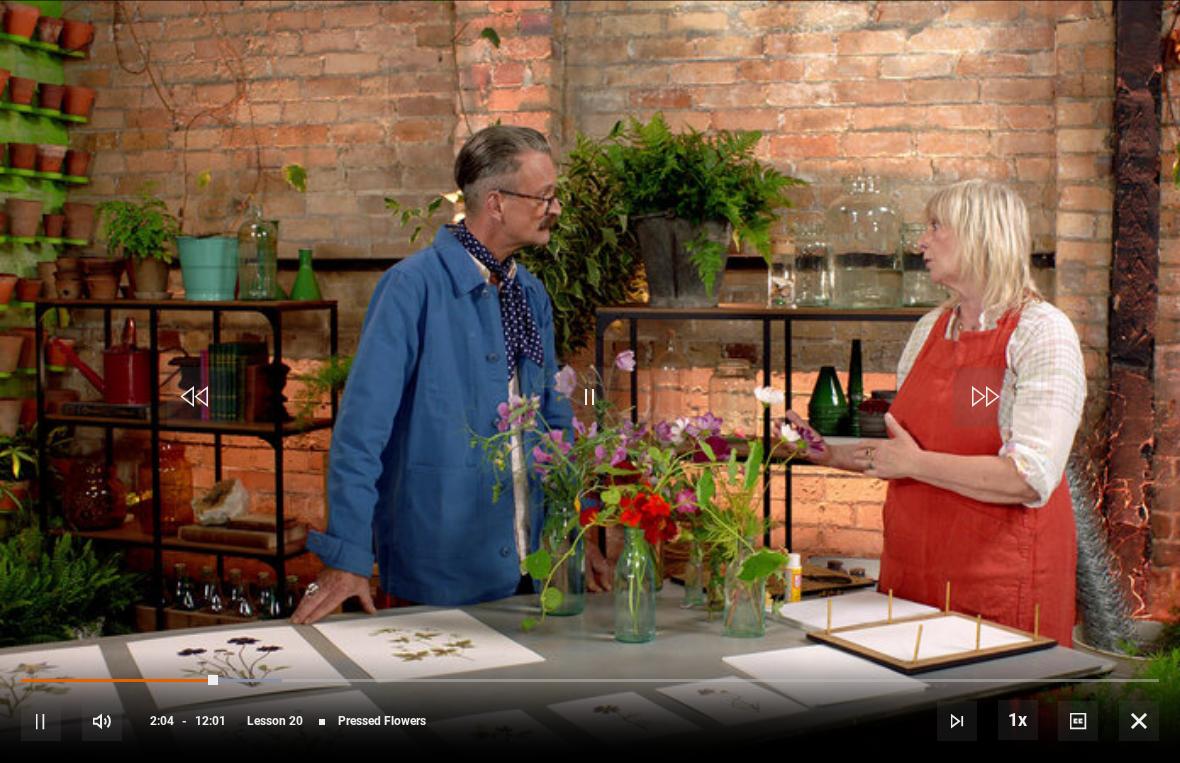 click at bounding box center (119, 681) 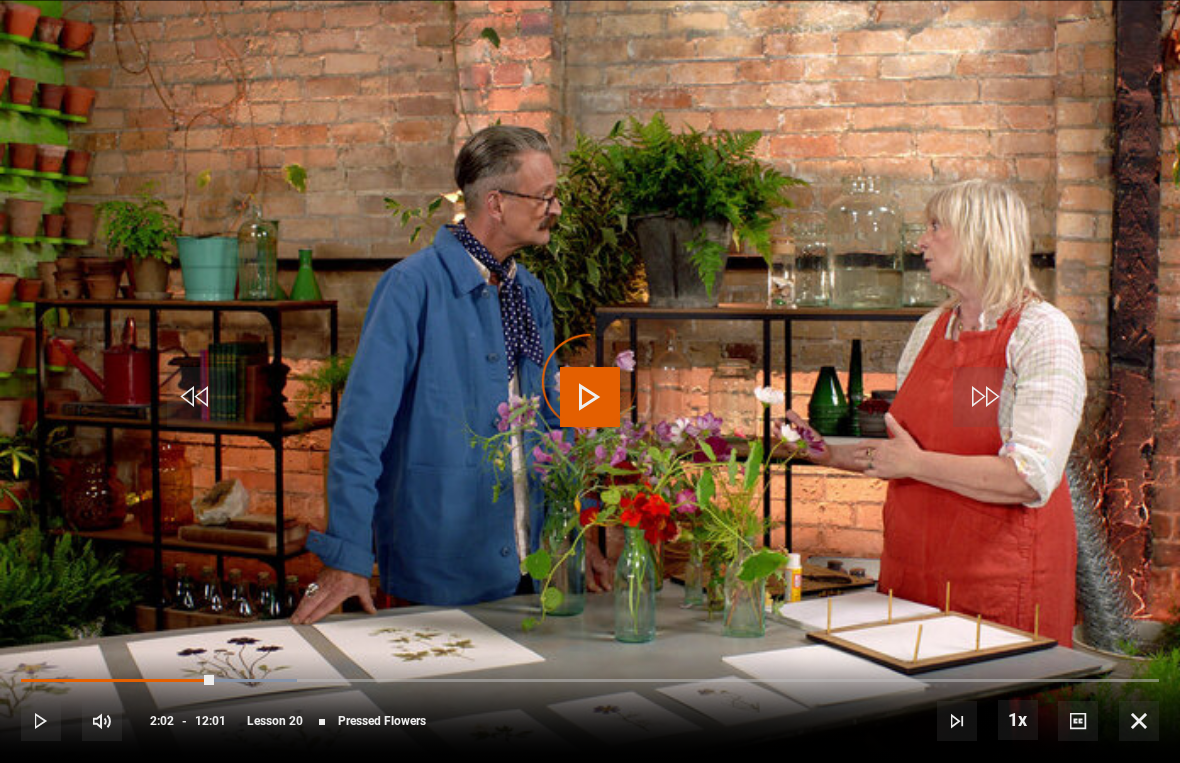 click at bounding box center [117, 681] 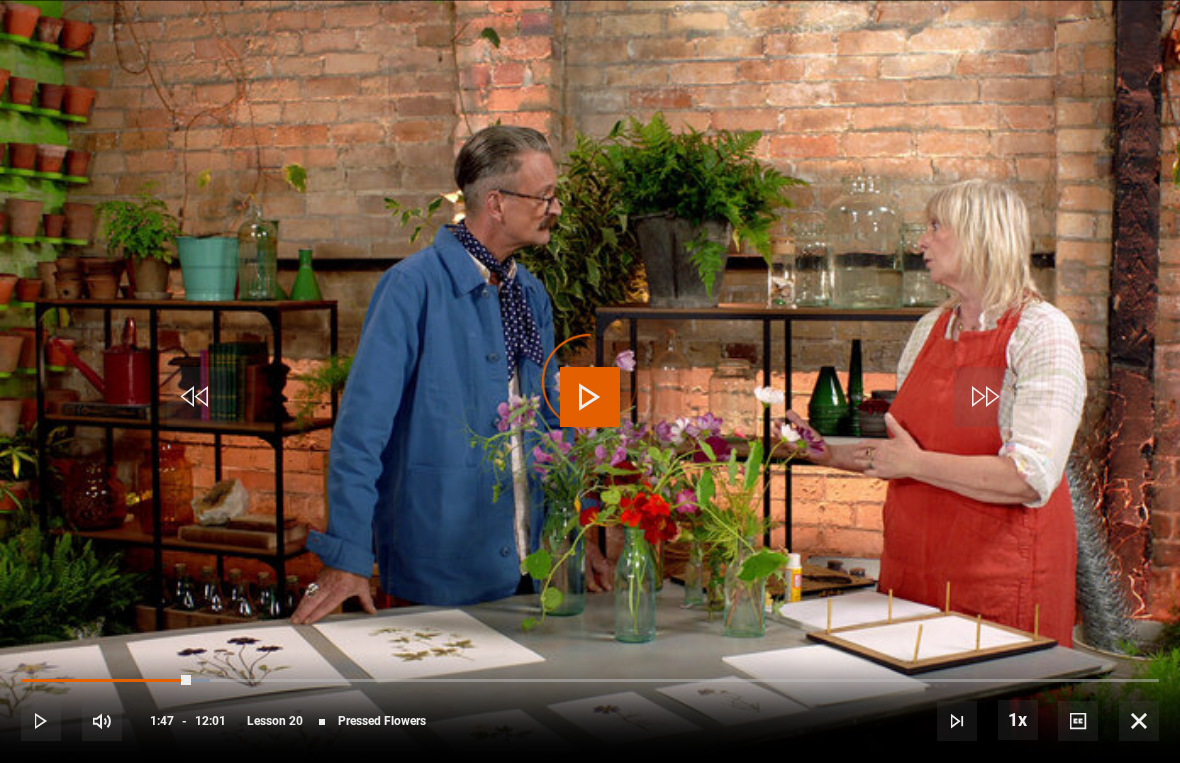 click at bounding box center [106, 681] 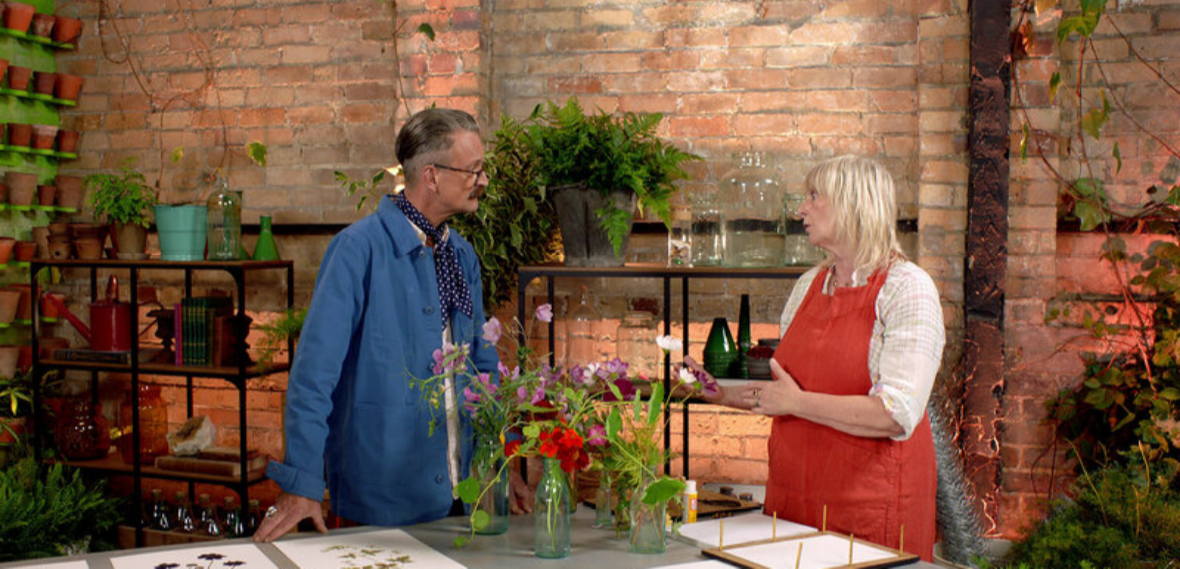 scroll, scrollTop: 1183, scrollLeft: 0, axis: vertical 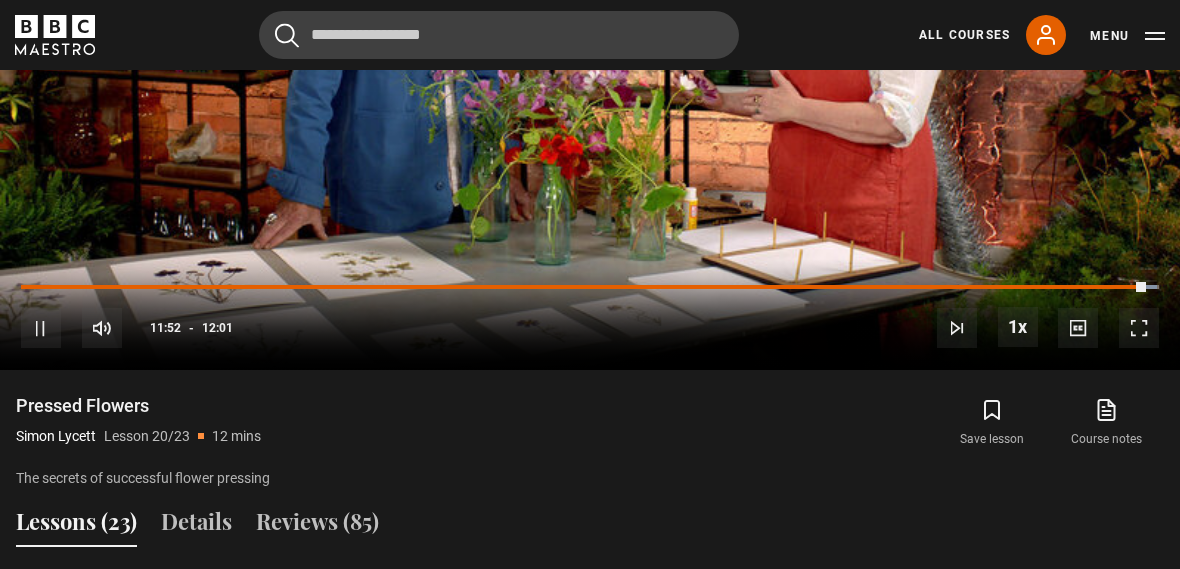 click on "Video Player is loading. Play Lesson Pressed Flowers  10s Skip Back 10 seconds Pause 10s Skip Forward 10 seconds Loaded :  99.85% Pause Mute Current Time  11:52 - Duration  12:01
Simon Lycett
Lesson 20
Pressed Flowers
1x Playback Rate 2x 1.5x 1x , selected 0.5x Captions captions off , selected English  Captions This is a modal window.
Lesson Completed
Up next
All the Colours
Cancel
Do you want to save this lesson?
Save lesson
Rewatch" at bounding box center (590, 38) 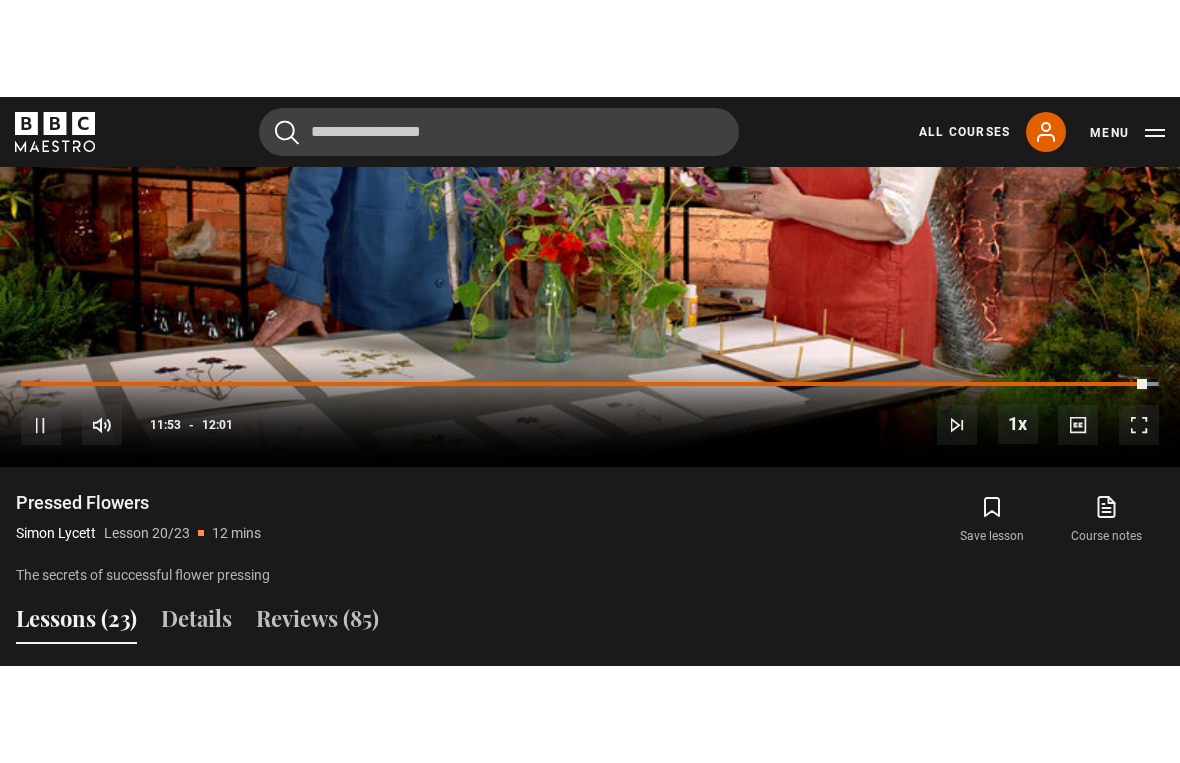 scroll, scrollTop: 24, scrollLeft: 0, axis: vertical 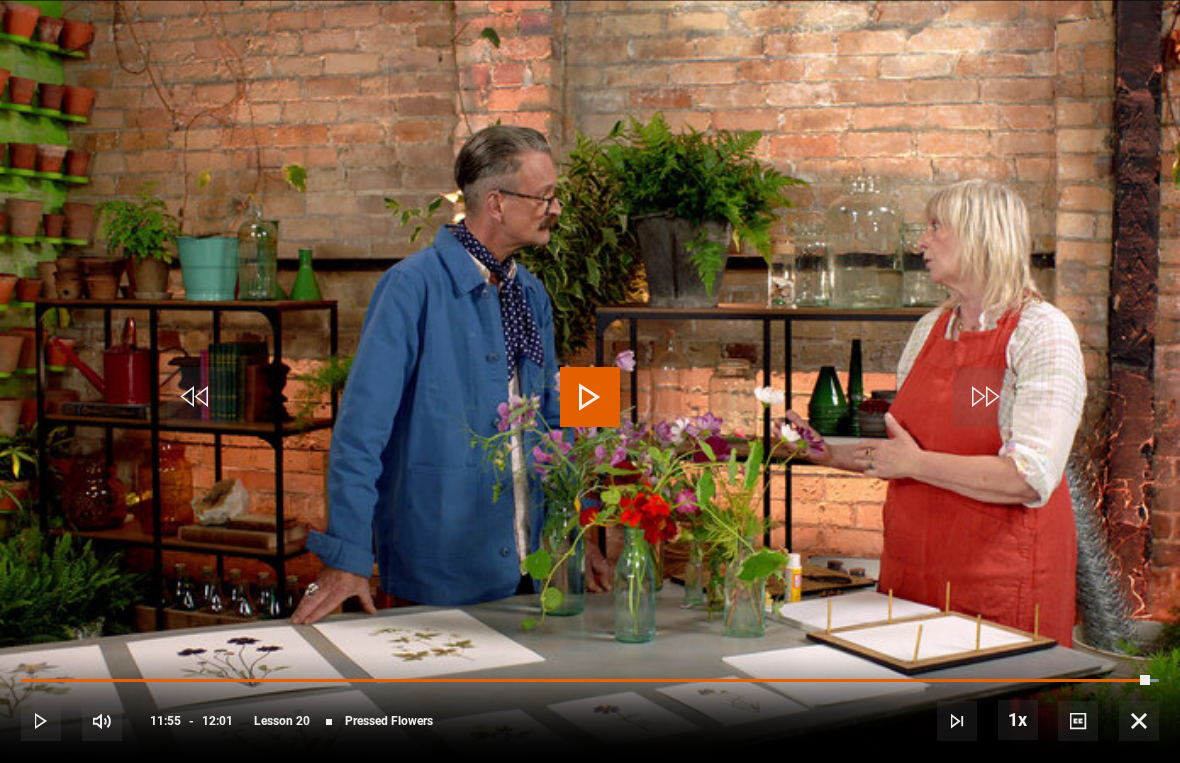 click on "Video Player is loading. Play Lesson Pressed Flowers  10s Skip Back 10 seconds Play 10s Skip Forward 10 seconds Loaded :  99.85% Play Mute Current Time  11:55 - Duration  12:01
Simon Lycett
Lesson 20
Pressed Flowers
1x Playback Rate 2x 1.5x 1x , selected 0.5x Captions captions off , selected English  Captions This is a modal window.
Lesson Completed
Up next
All the Colours
Cancel
Do you want to save this lesson?
Save lesson
Rewatch" at bounding box center (590, 381) 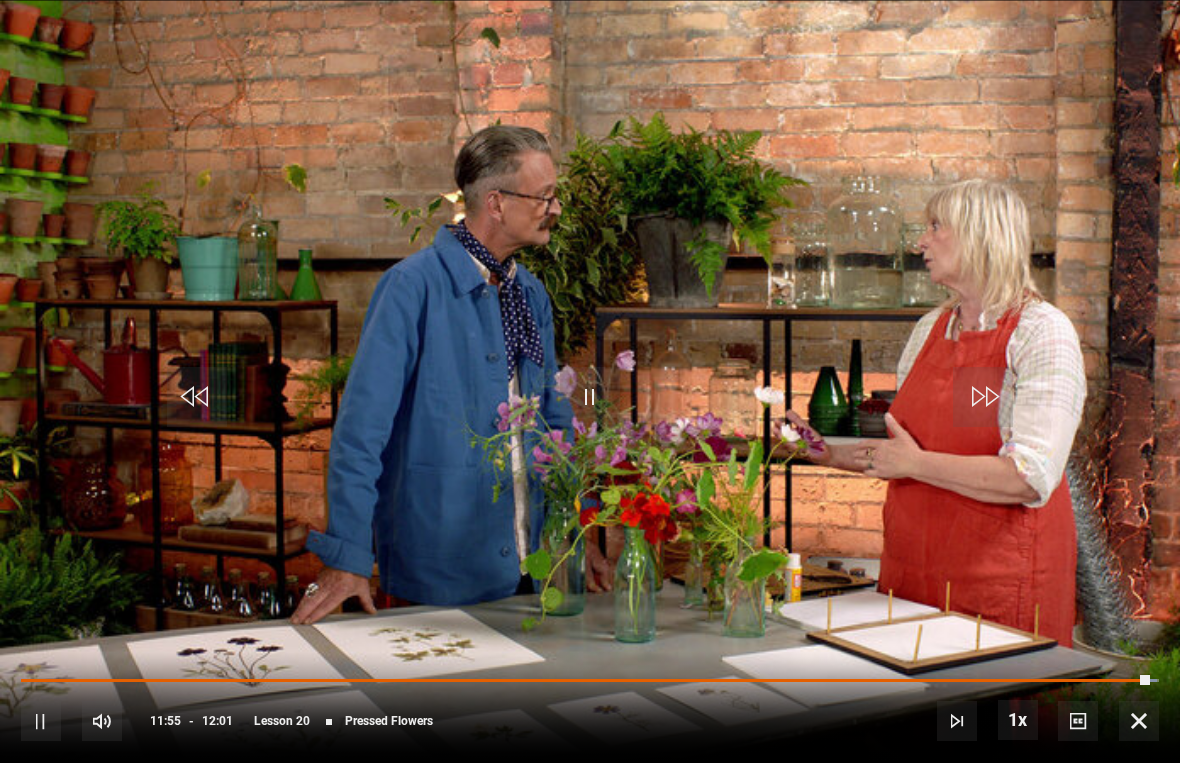 click on "Video Player is loading. Play Lesson Pressed Flowers  10s Skip Back 10 seconds Pause 10s Skip Forward 10 seconds Loaded :  99.85% Pause Mute Current Time  11:55 - Duration  12:01
Simon Lycett
Lesson 20
Pressed Flowers
1x Playback Rate 2x 1.5x 1x , selected 0.5x Captions captions off , selected English  Captions This is a modal window.
Lesson Completed
Up next
All the Colours
Cancel
Do you want to save this lesson?
Save lesson
Rewatch" at bounding box center [590, 381] 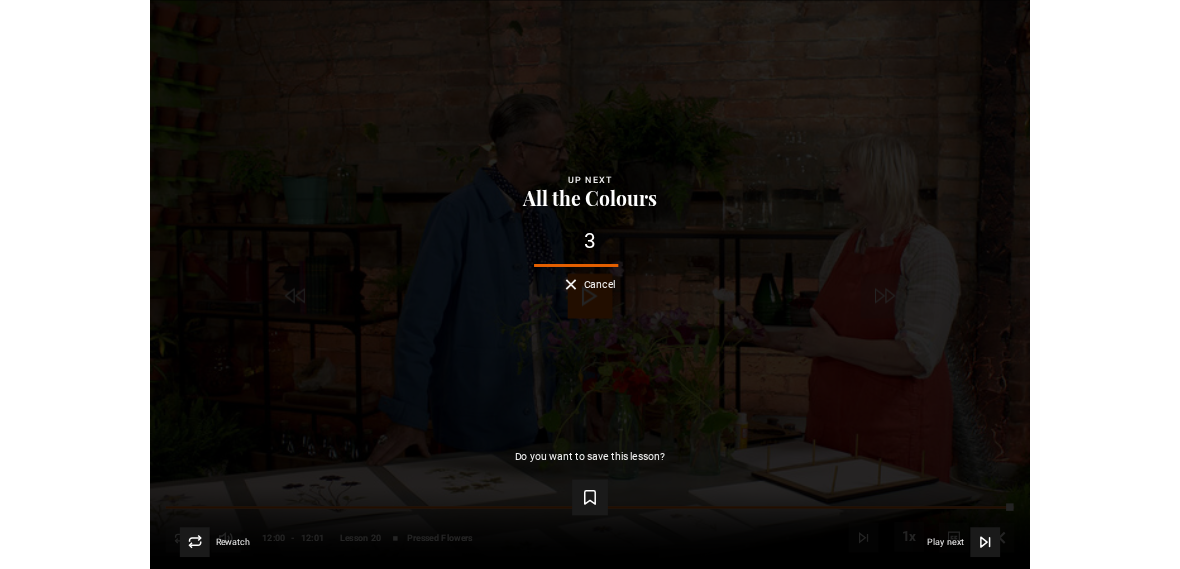 scroll, scrollTop: 1183, scrollLeft: 0, axis: vertical 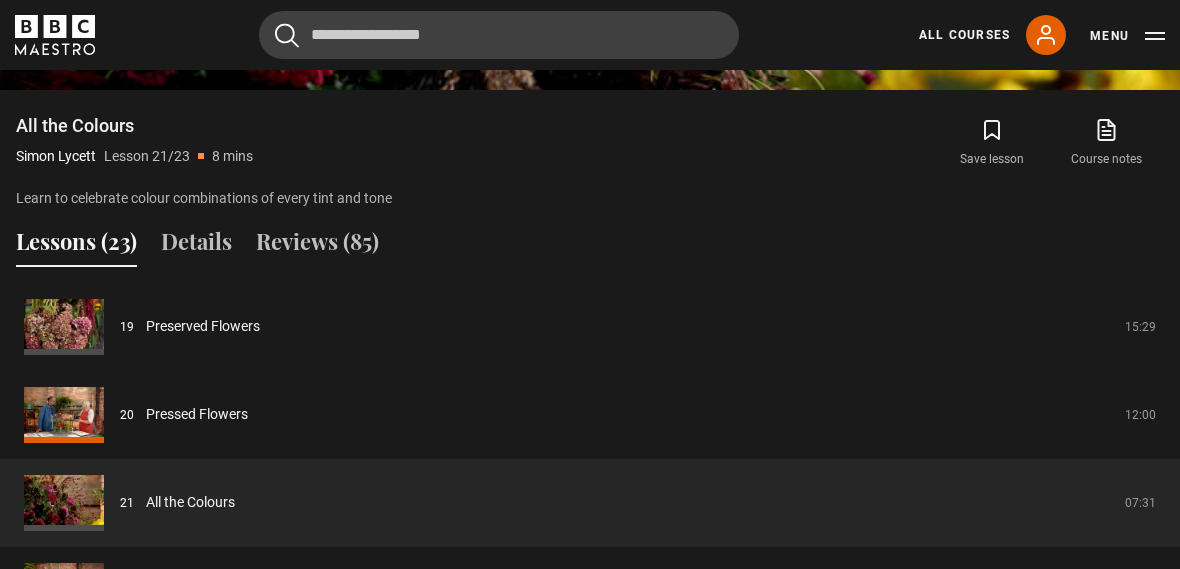click on "Pressed Flowers" at bounding box center (197, 414) 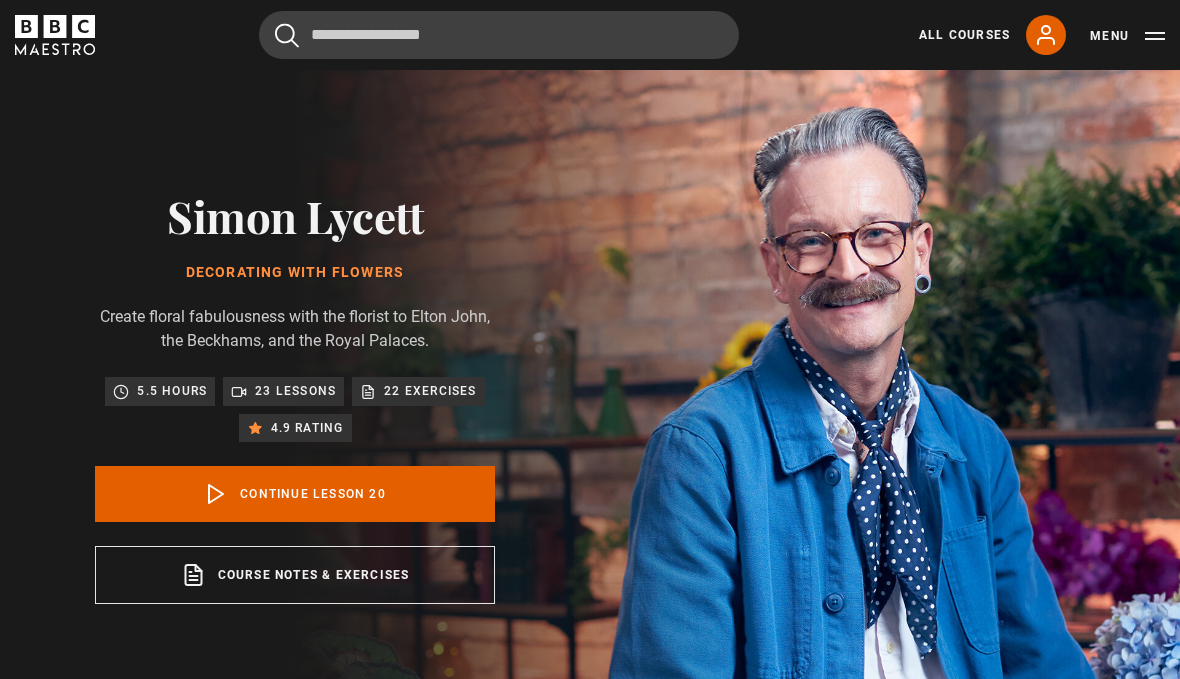 scroll, scrollTop: 781, scrollLeft: 0, axis: vertical 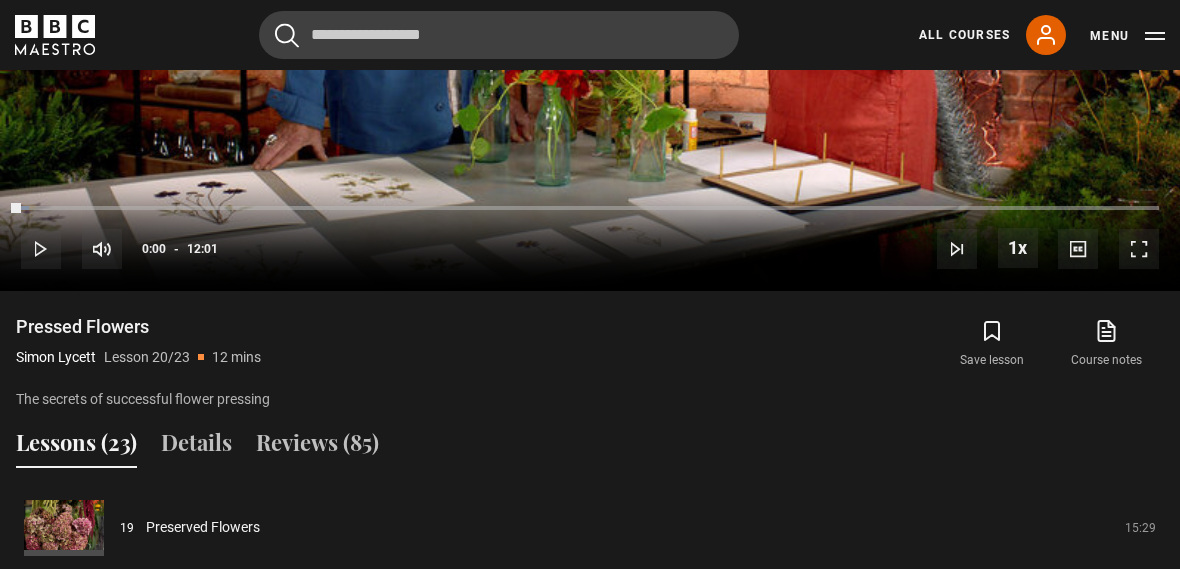 click on "Details" at bounding box center (196, 447) 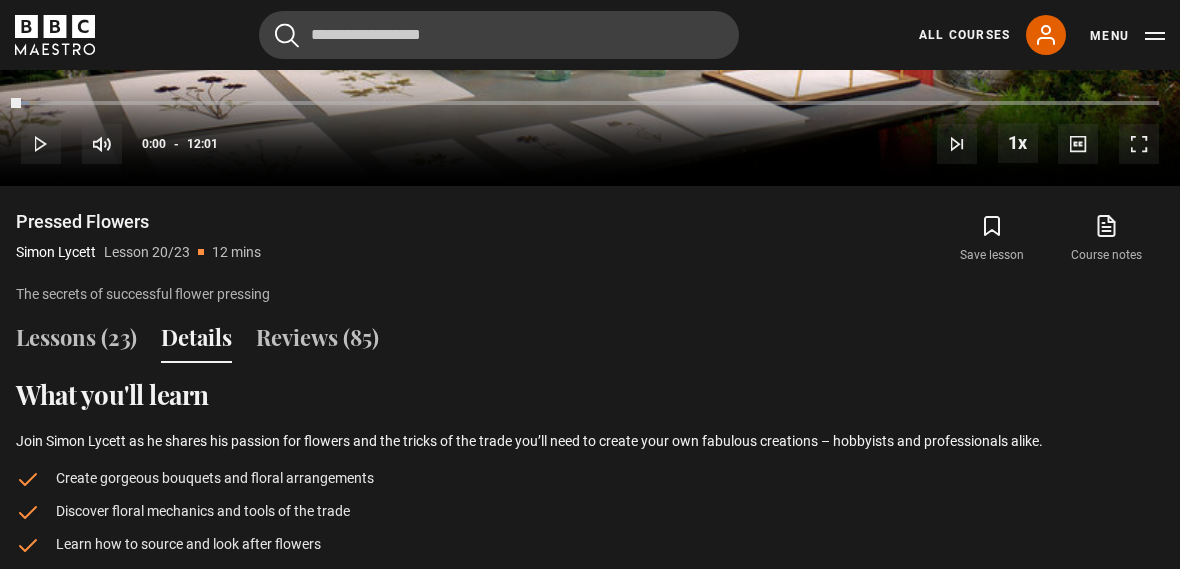 scroll, scrollTop: 1366, scrollLeft: 0, axis: vertical 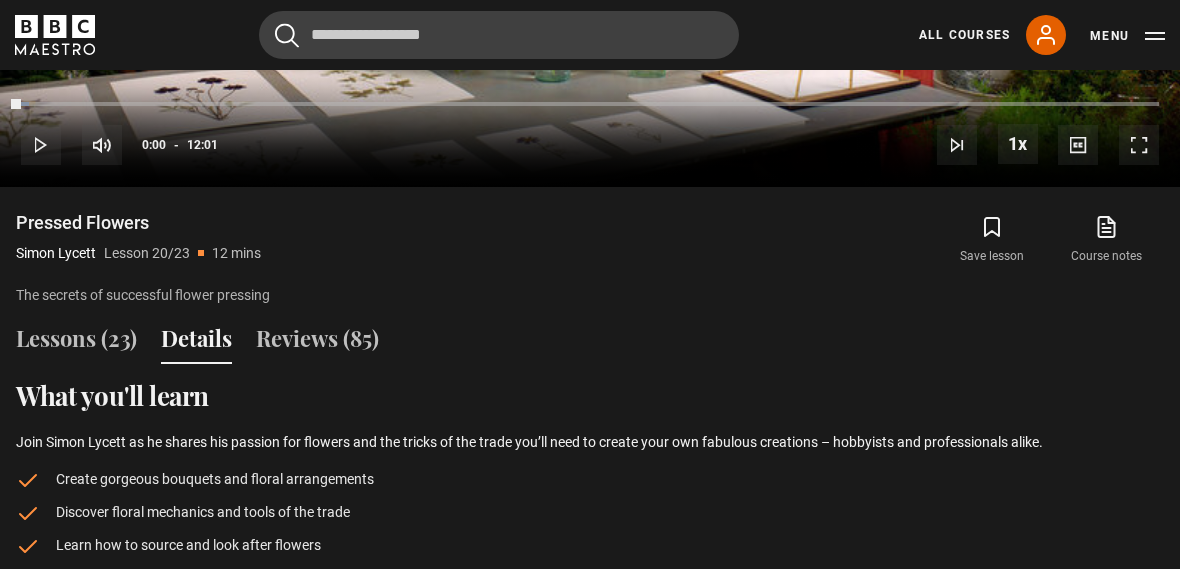 click on "Lessons (23)
Details
Reviews (85)" at bounding box center [590, 347] 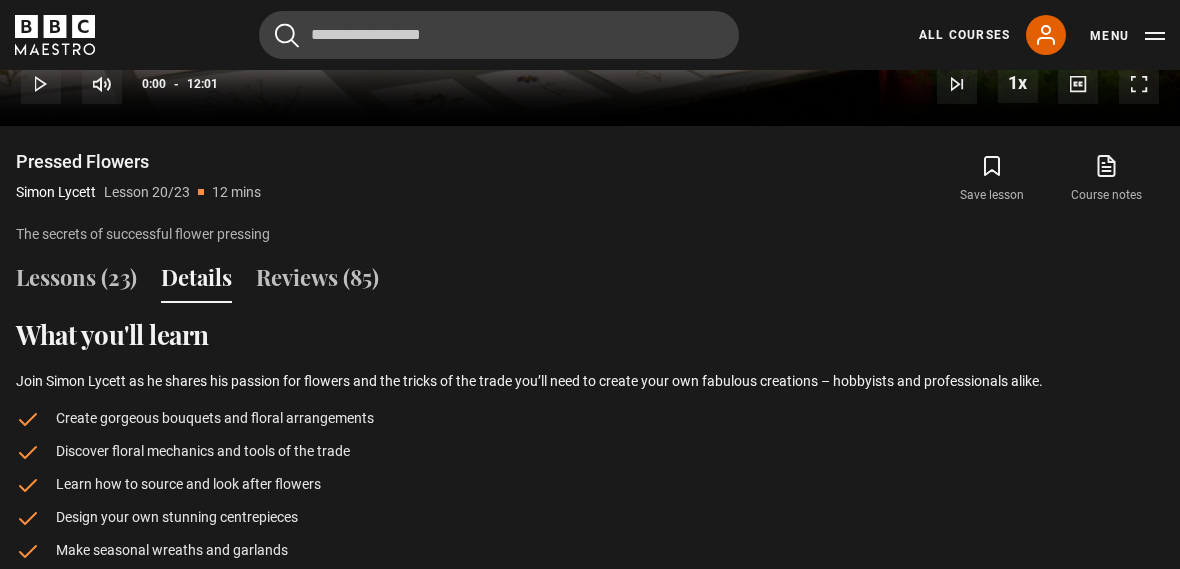 scroll, scrollTop: 1407, scrollLeft: 0, axis: vertical 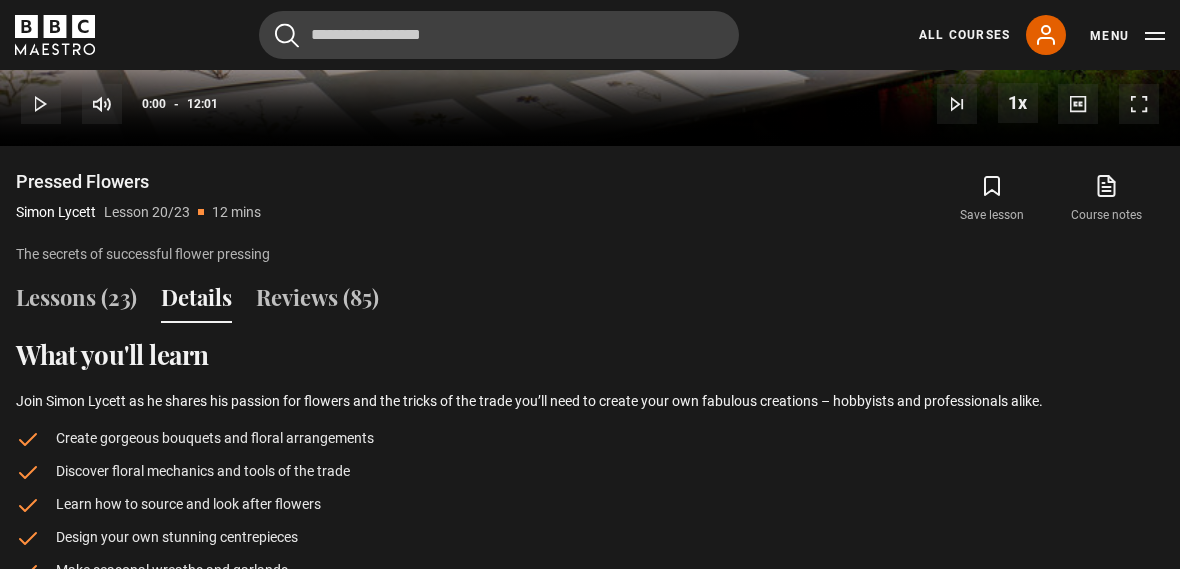 click on "Course notes
opens in new tab" at bounding box center (1107, 199) 